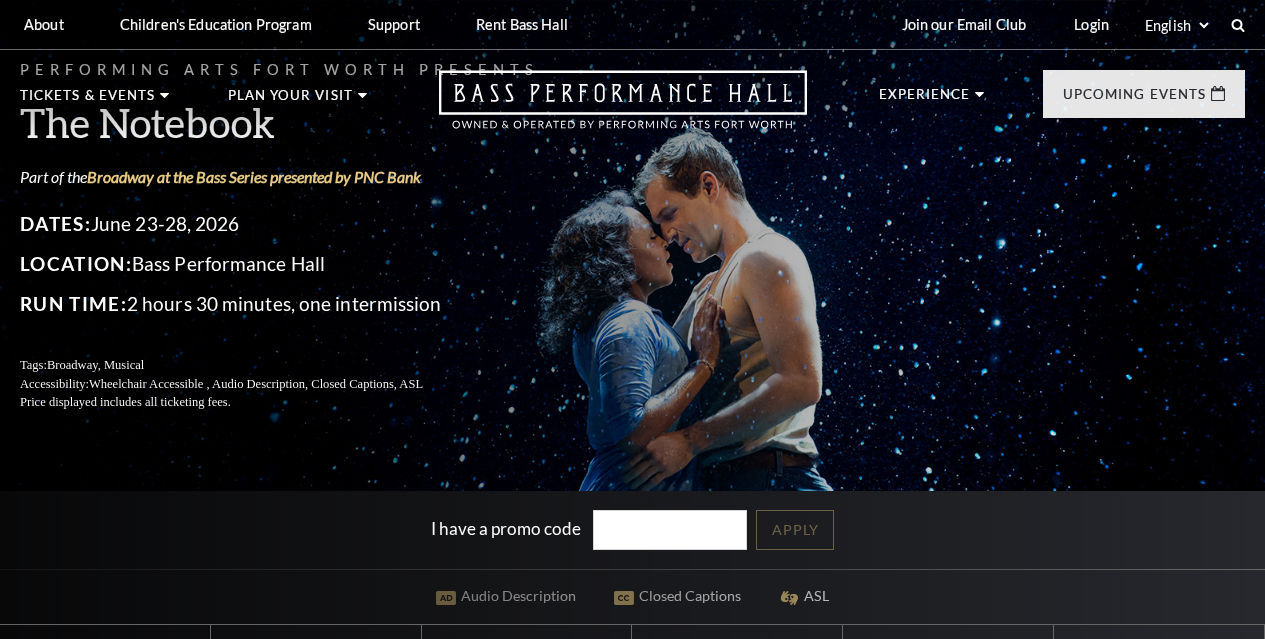 scroll, scrollTop: 0, scrollLeft: 0, axis: both 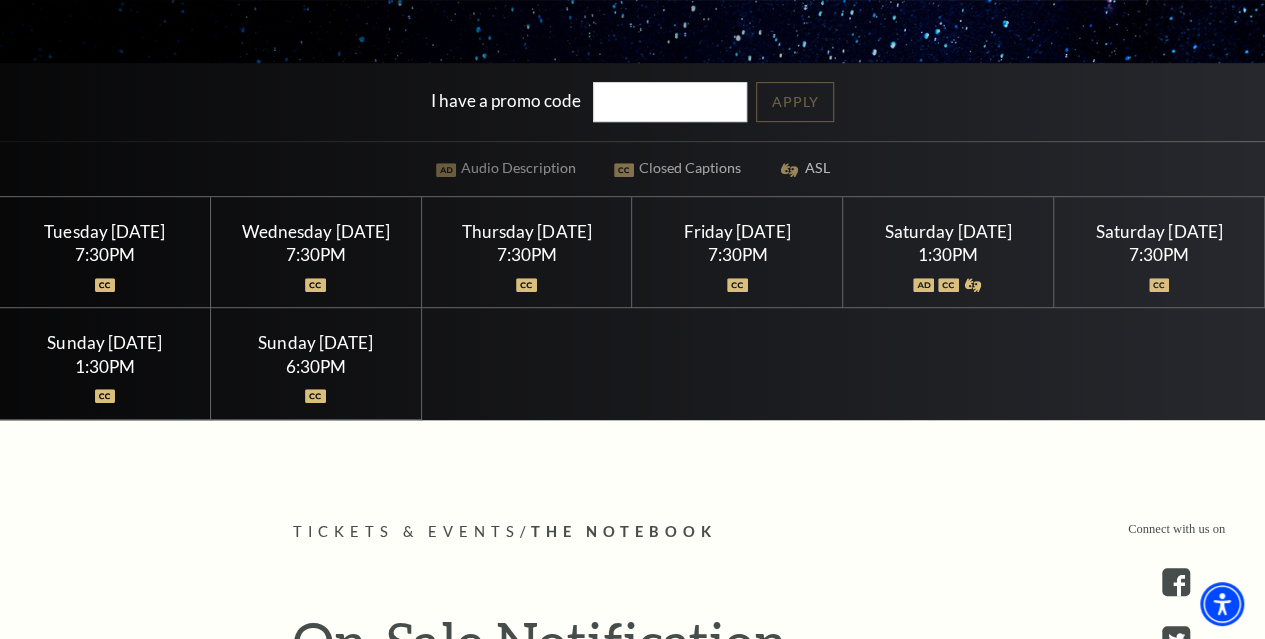 click at bounding box center (948, 273) 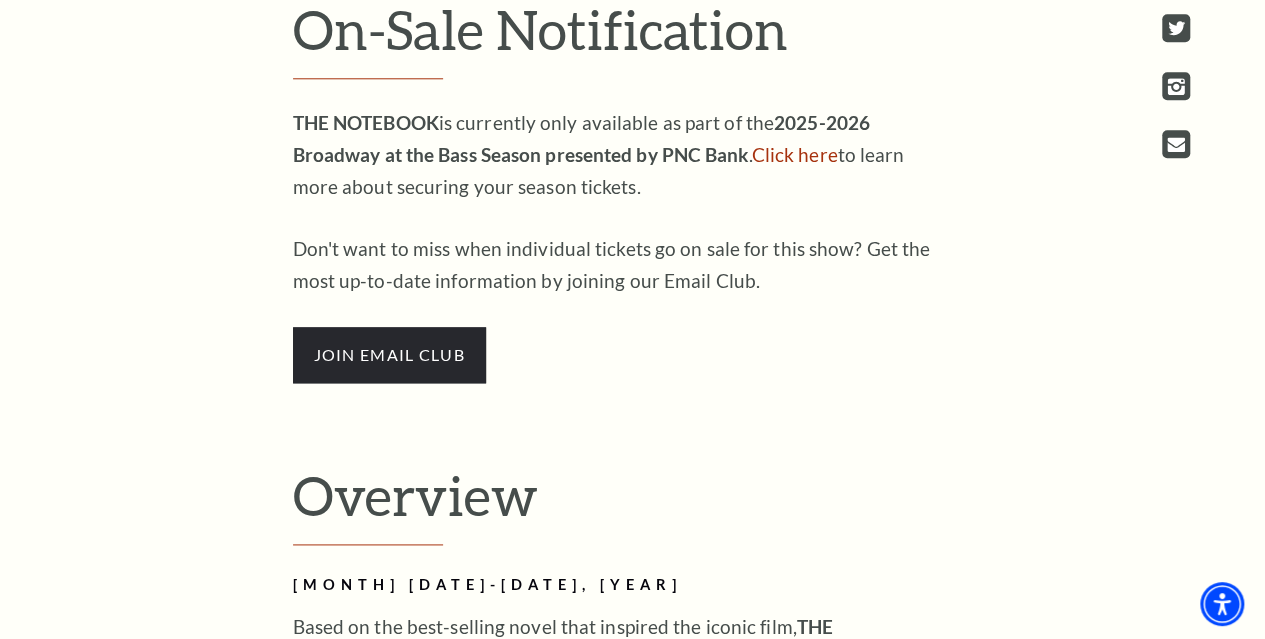 scroll, scrollTop: 1037, scrollLeft: 0, axis: vertical 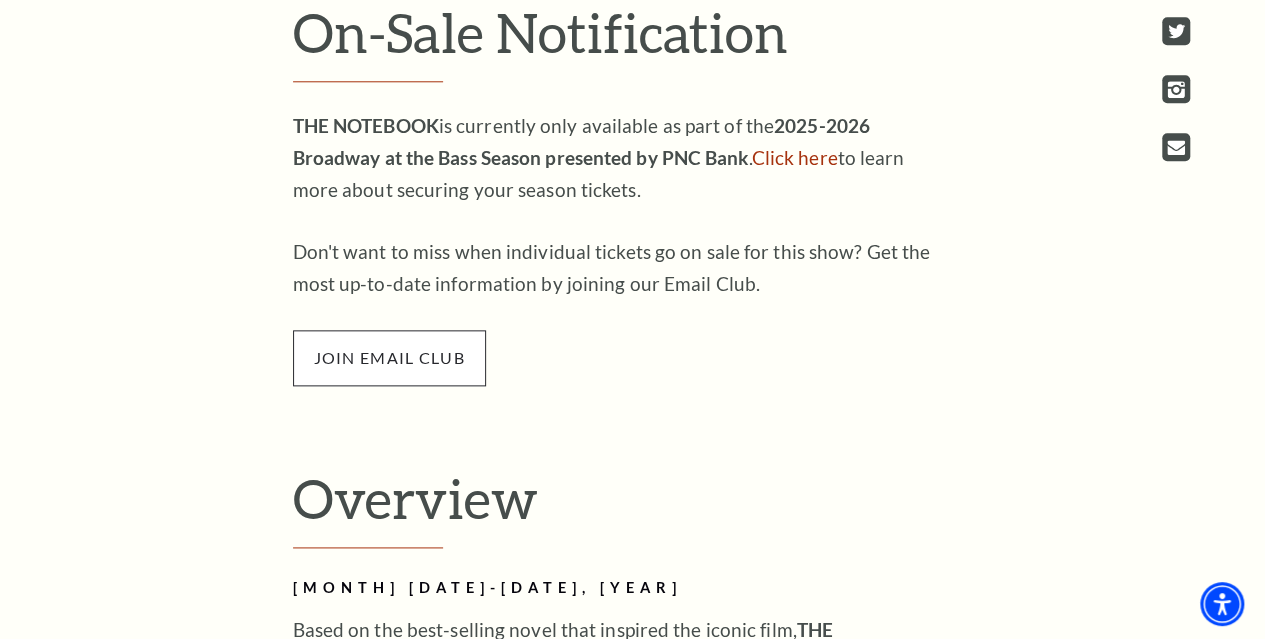 click on "join email club" at bounding box center [389, 358] 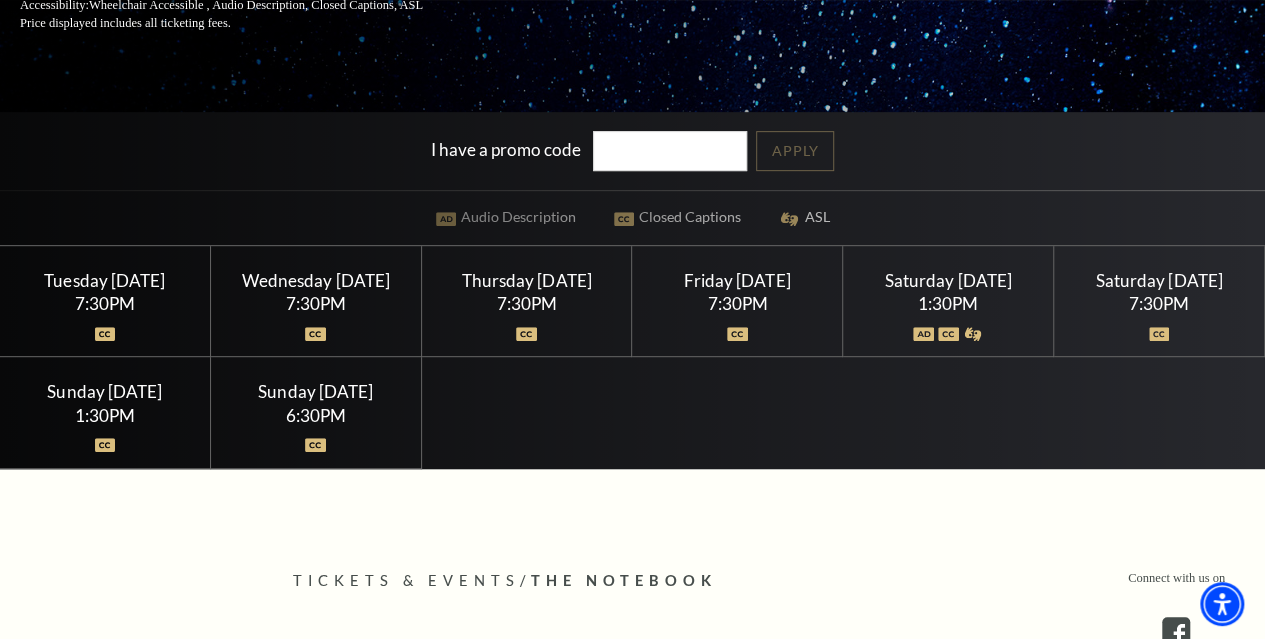 scroll, scrollTop: 378, scrollLeft: 0, axis: vertical 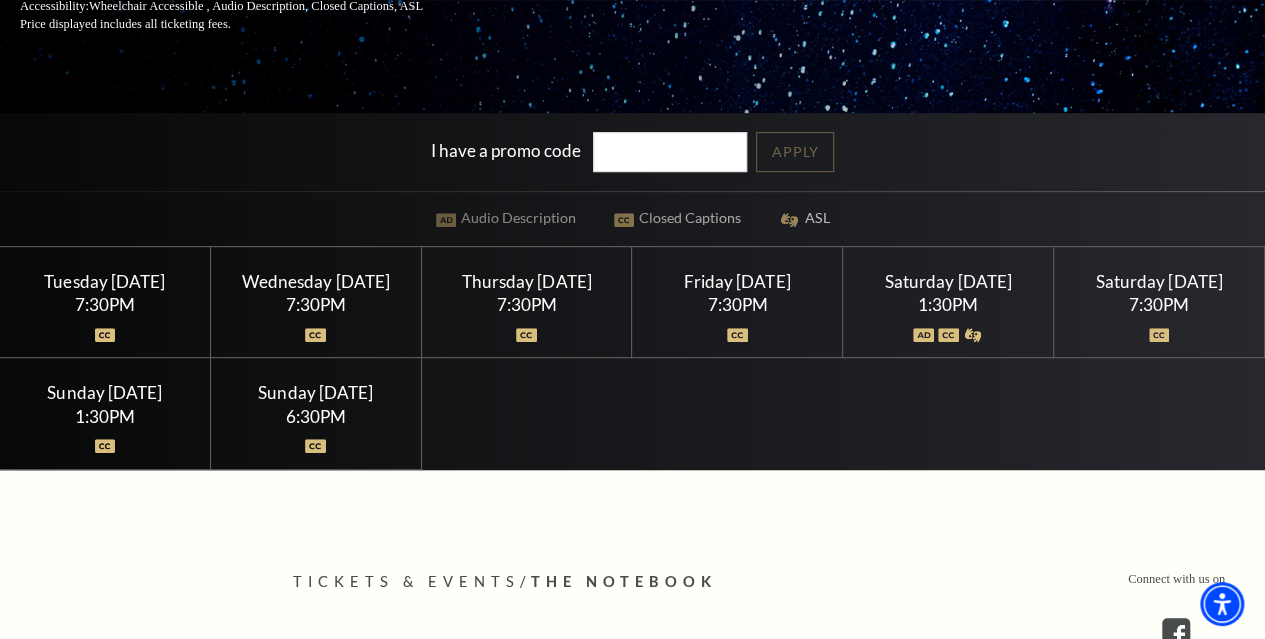 click on "Wednesday June 24
7:30PM" at bounding box center (316, 302) 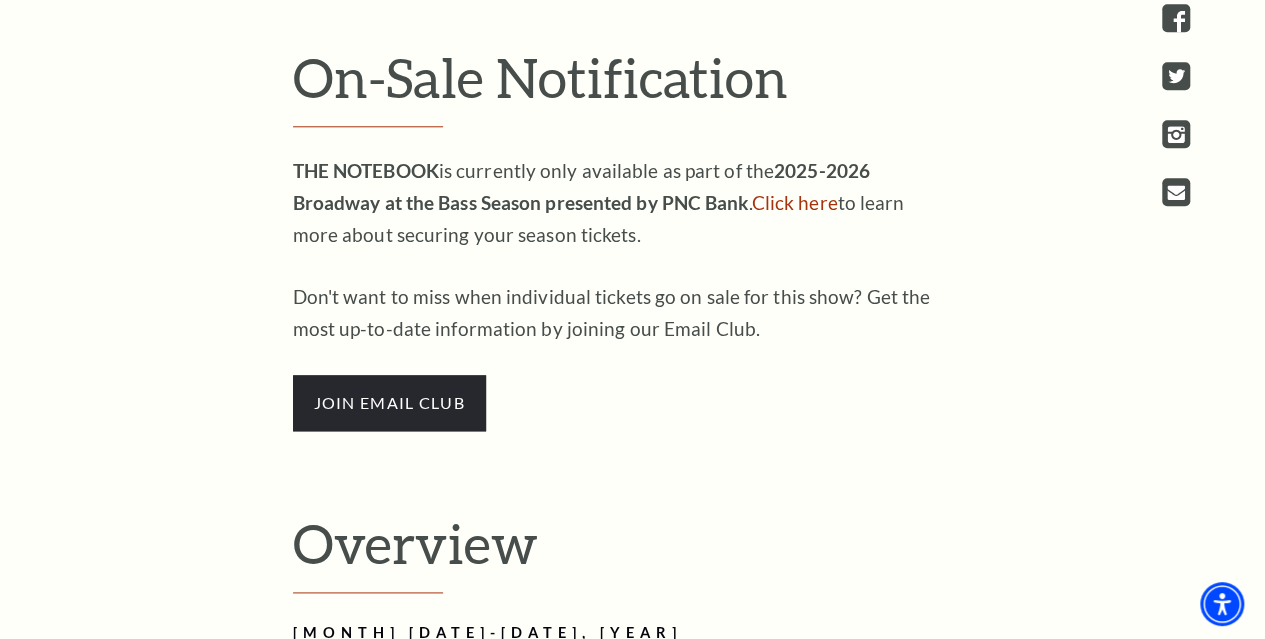 scroll, scrollTop: 994, scrollLeft: 0, axis: vertical 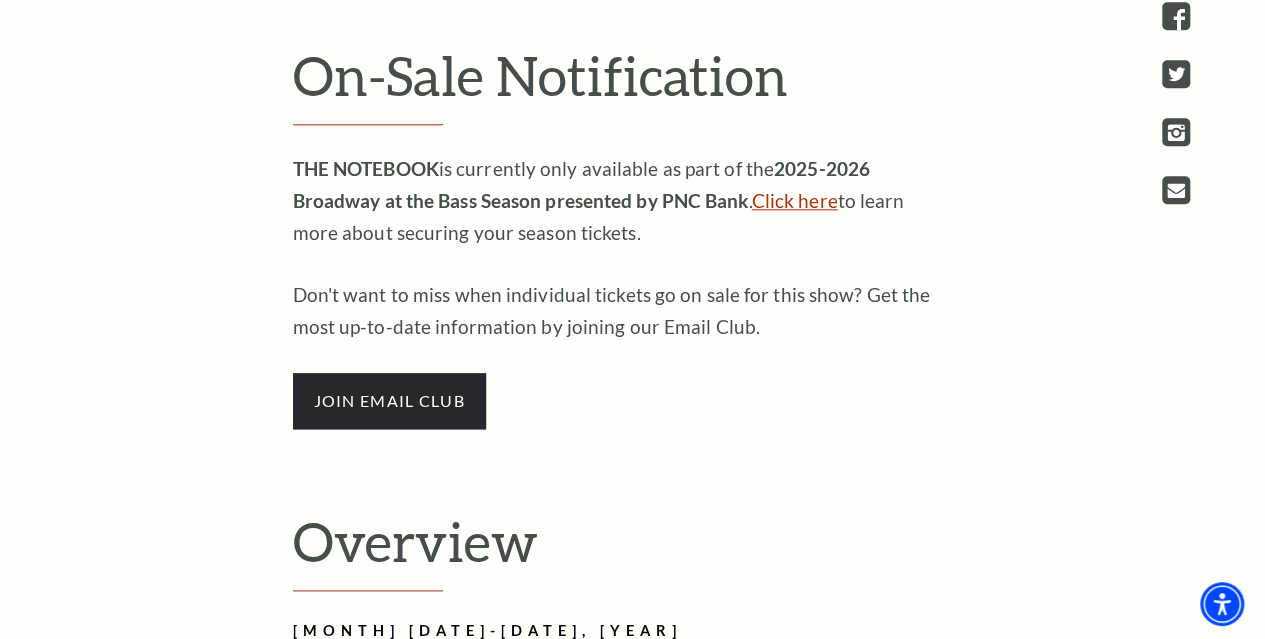 click on "Click here" at bounding box center [795, 200] 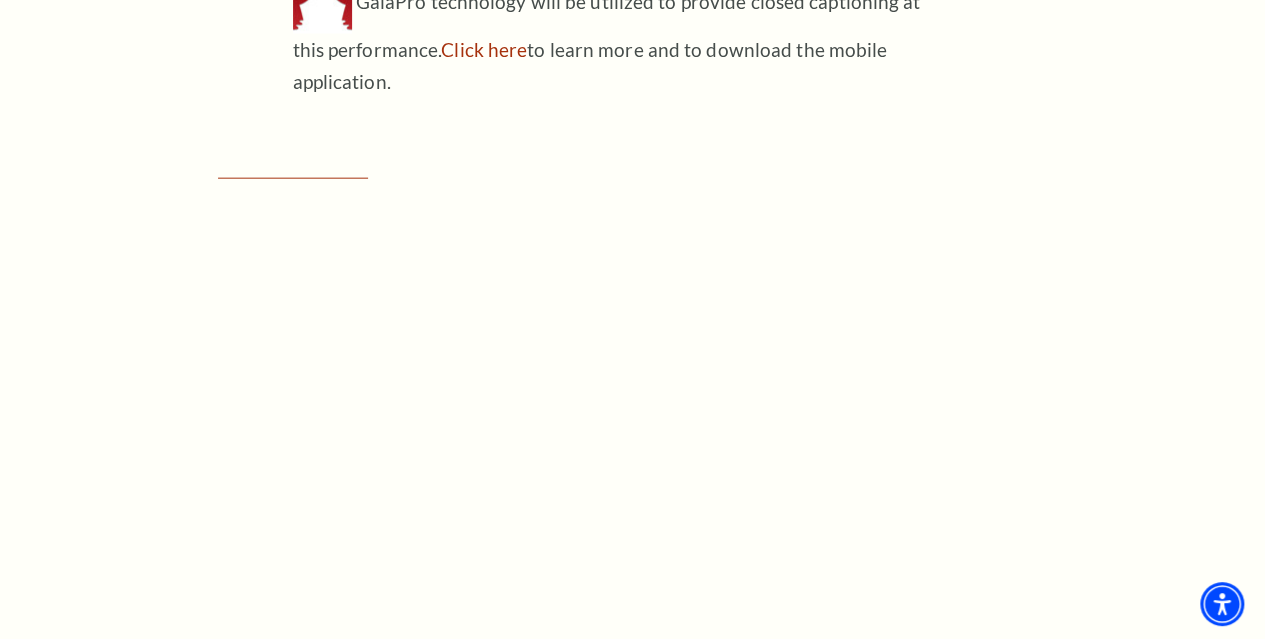 scroll, scrollTop: 2339, scrollLeft: 0, axis: vertical 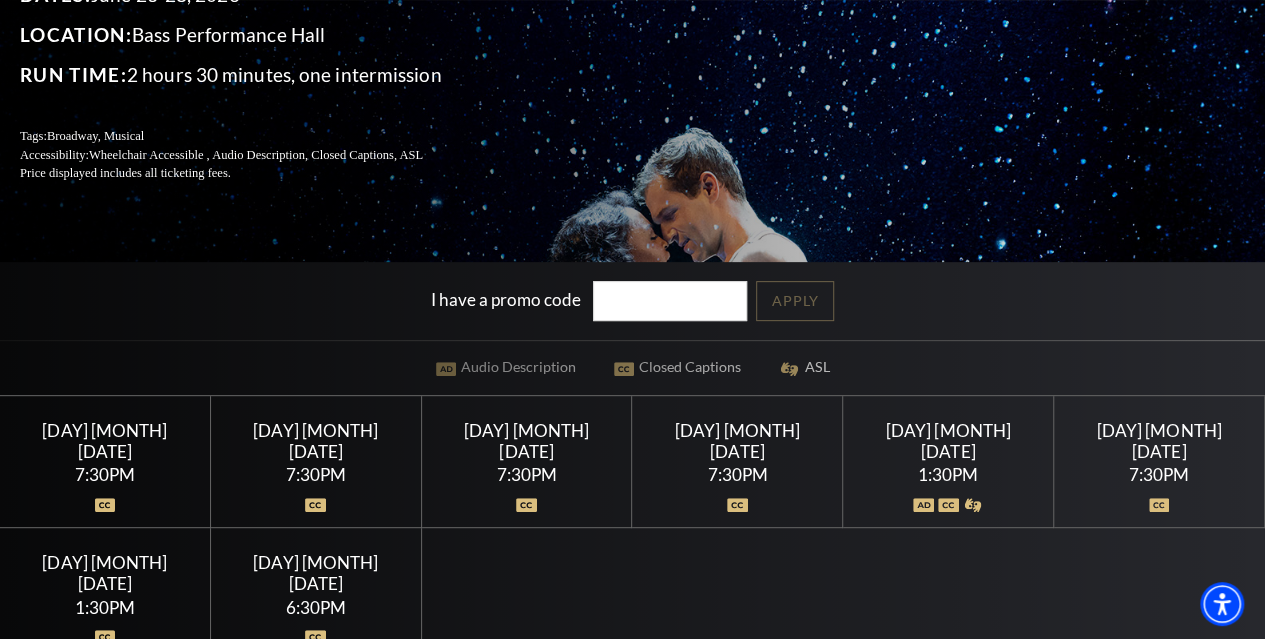 click at bounding box center (315, 505) 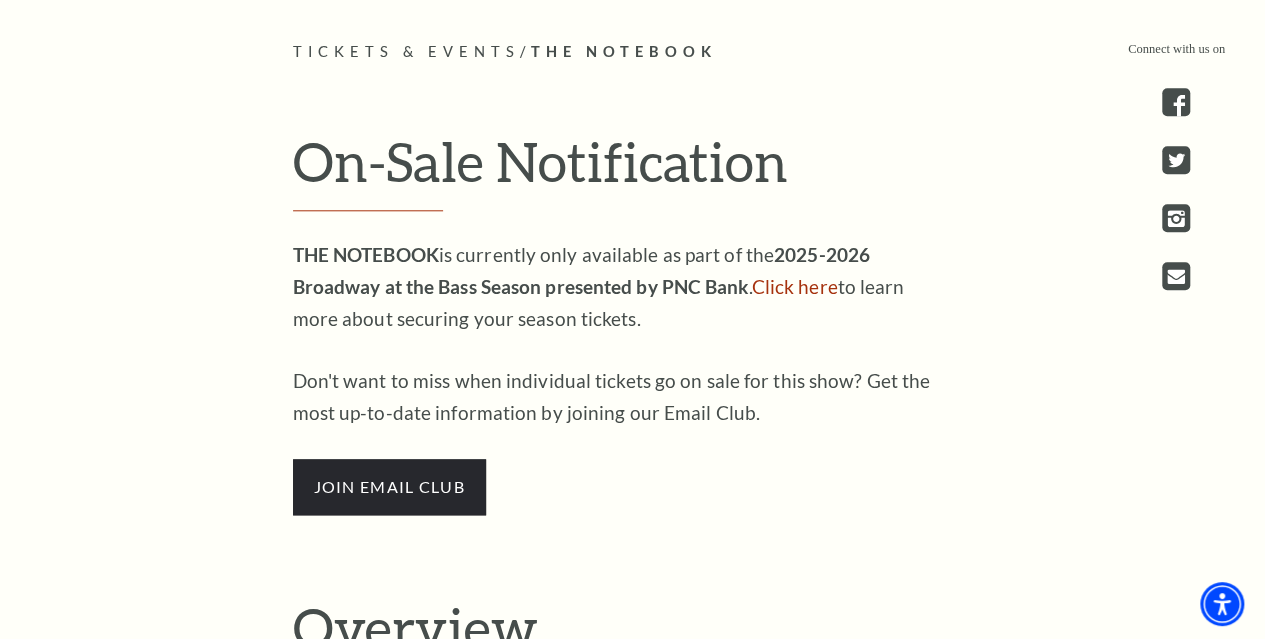 scroll, scrollTop: 949, scrollLeft: 0, axis: vertical 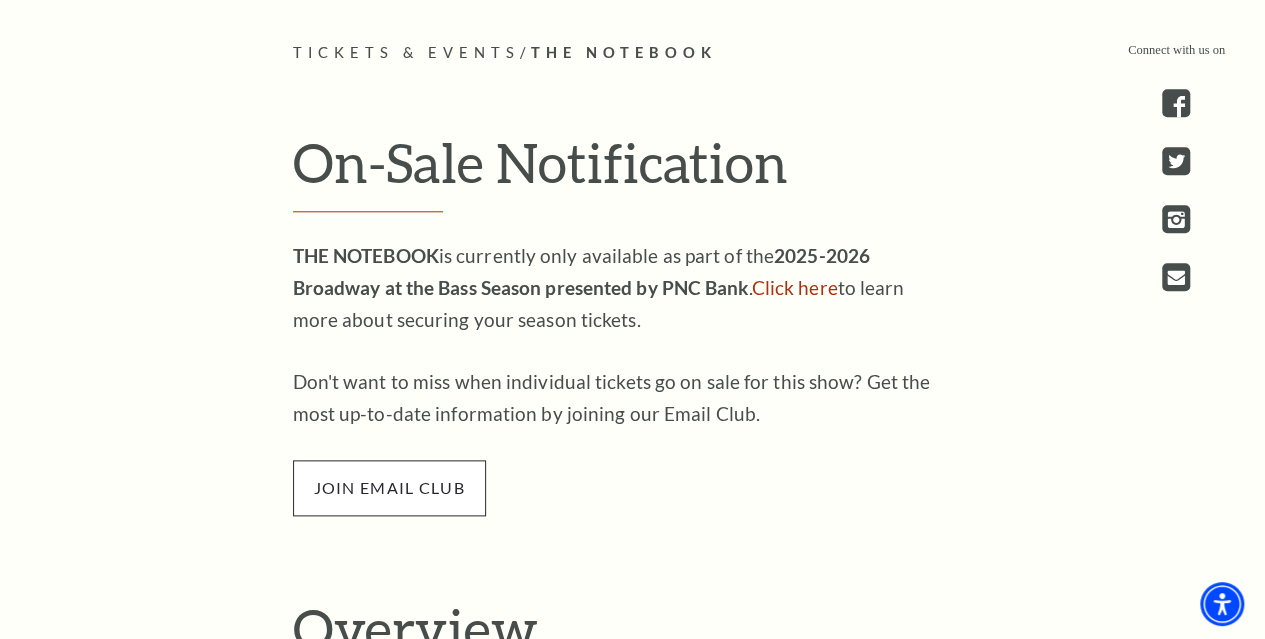 click on "join email club" at bounding box center (389, 488) 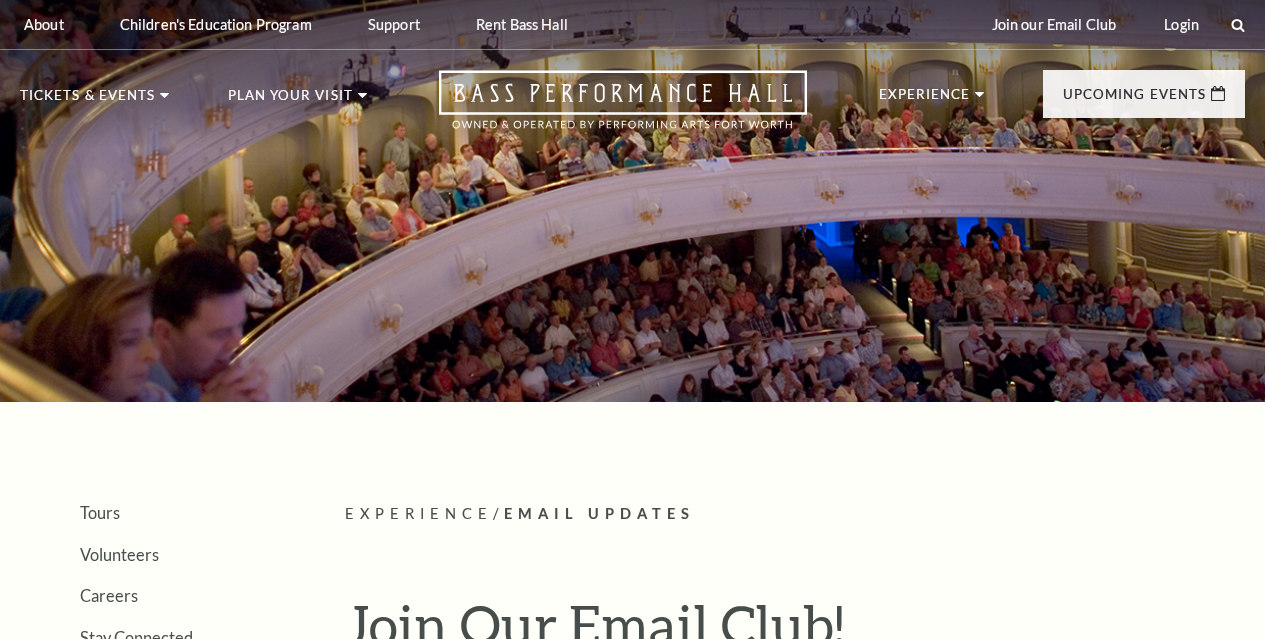 scroll, scrollTop: 0, scrollLeft: 0, axis: both 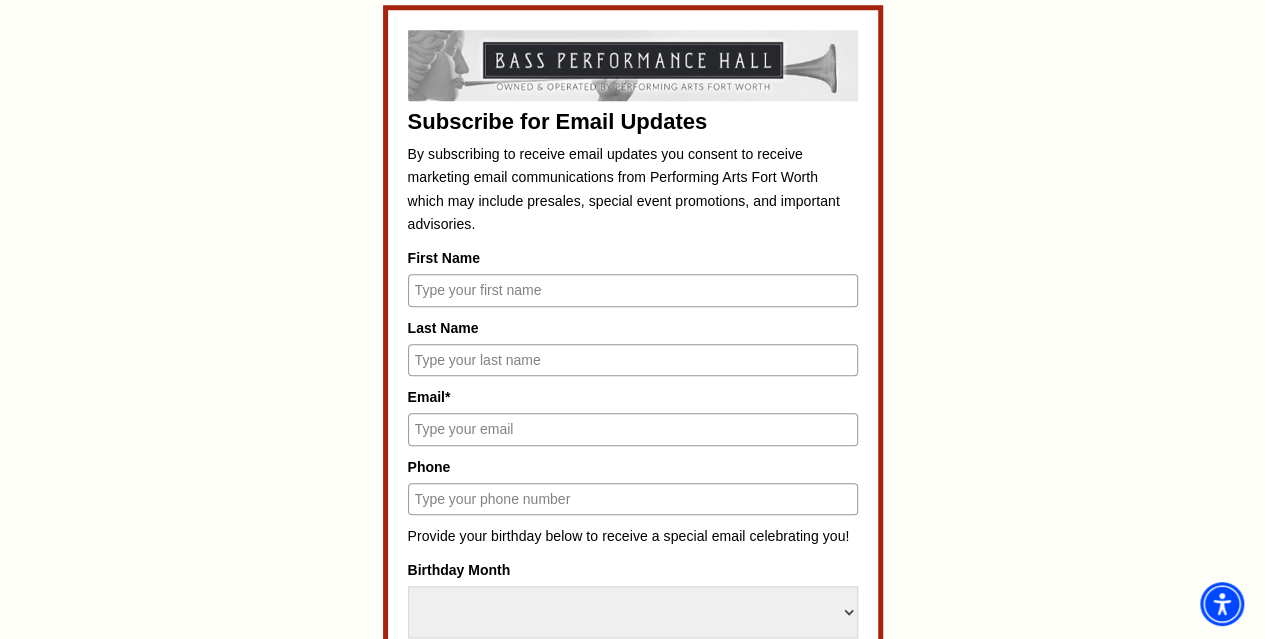 click on "First Name" at bounding box center [633, 290] 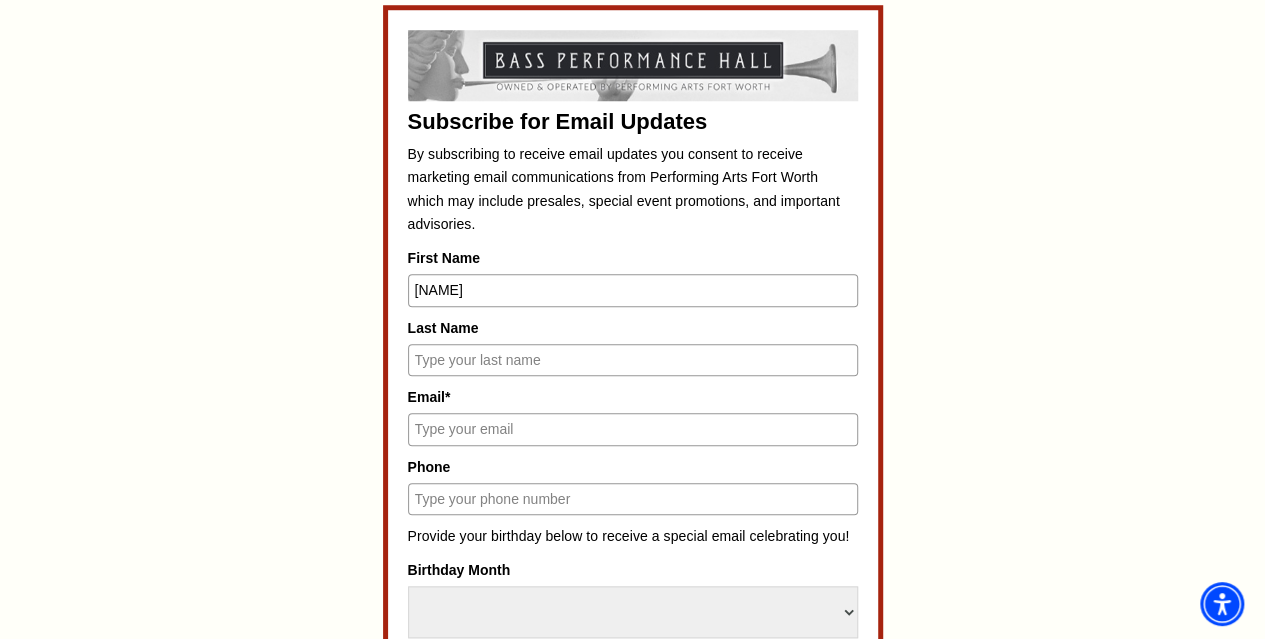 type on "[NAME]" 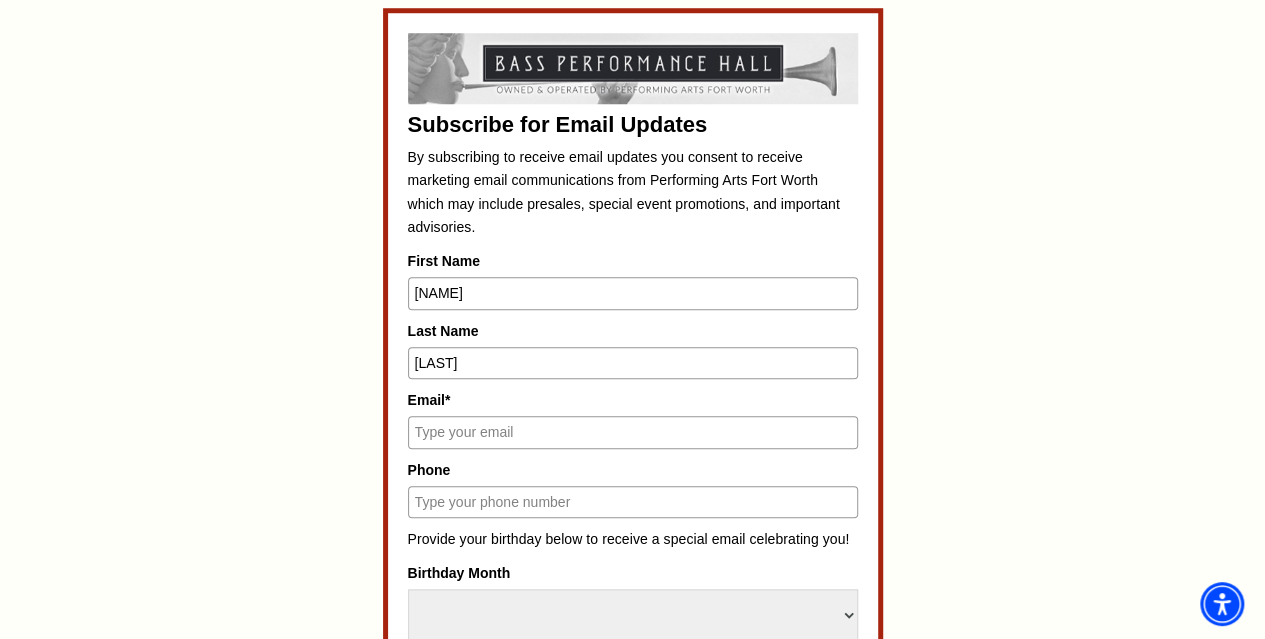 type on "[LAST]" 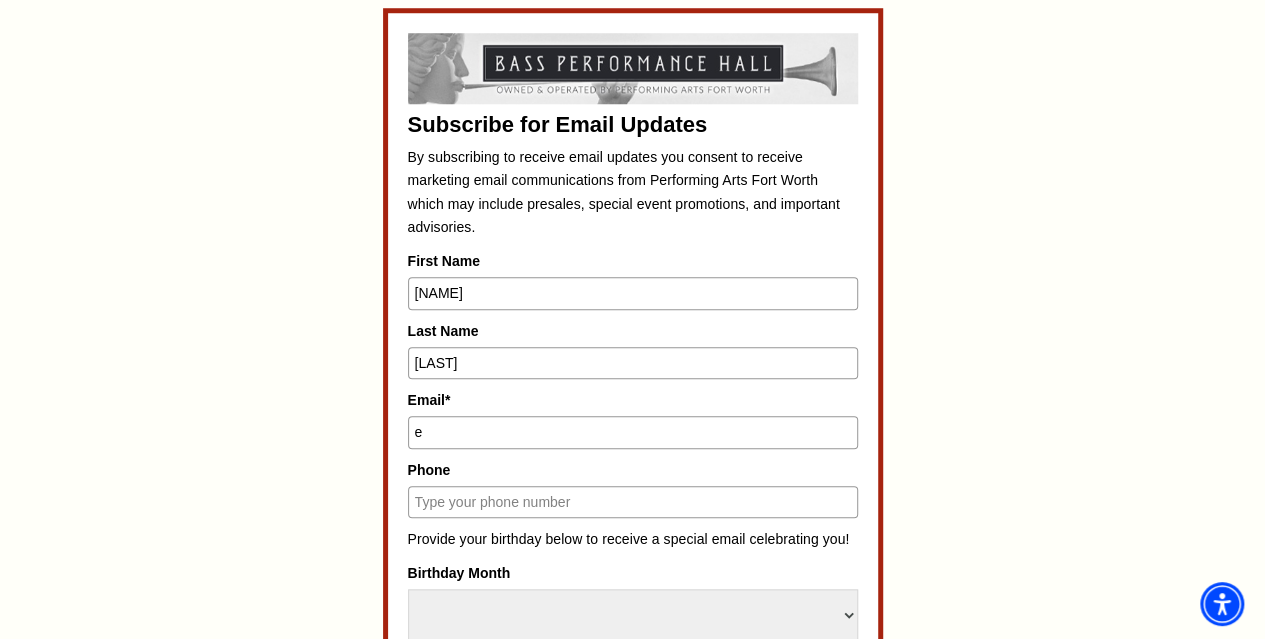 click on "e" at bounding box center [633, 432] 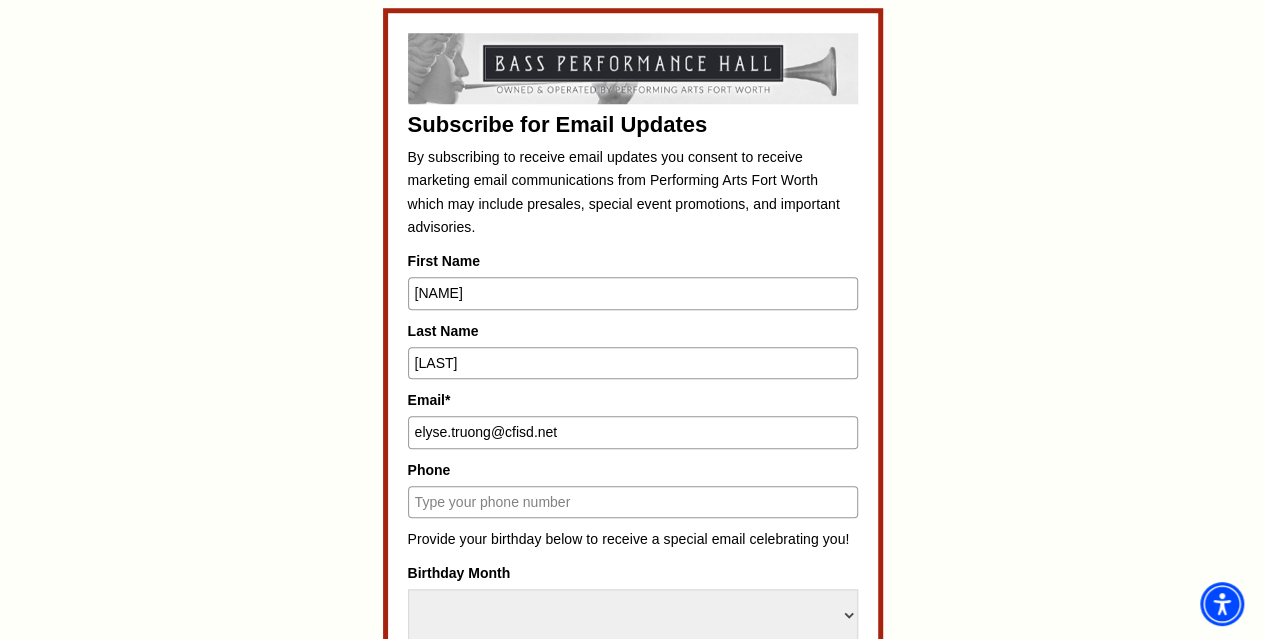type on "elyse.truong@cfisd.net" 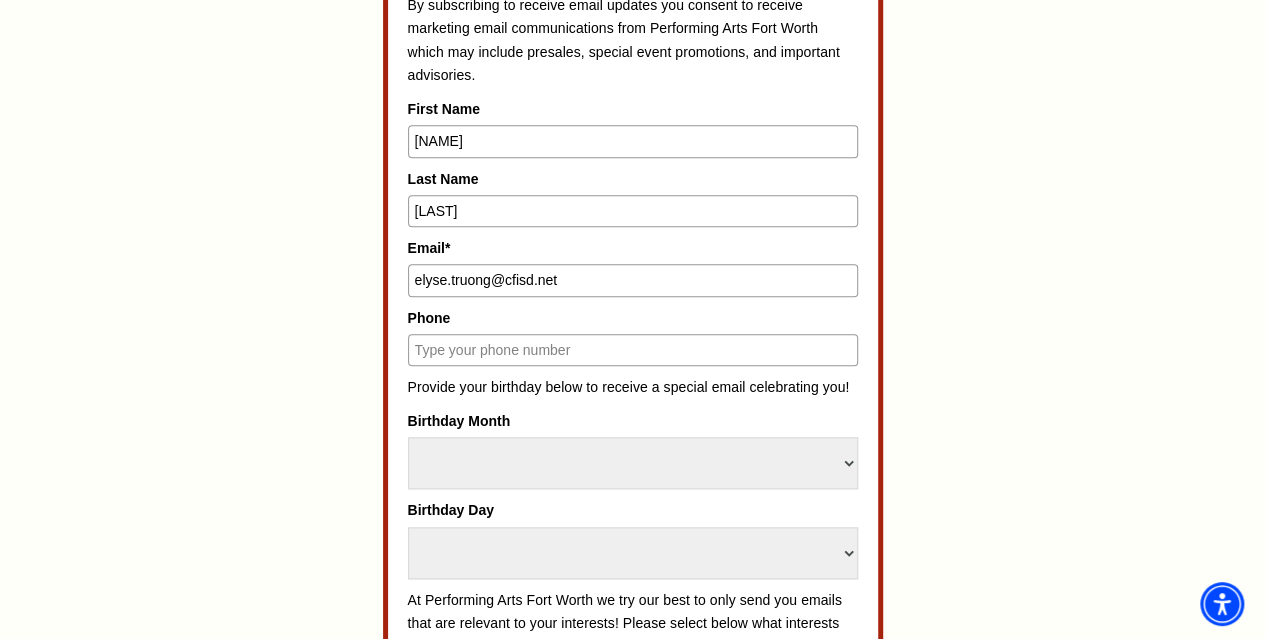 scroll, scrollTop: 1017, scrollLeft: 0, axis: vertical 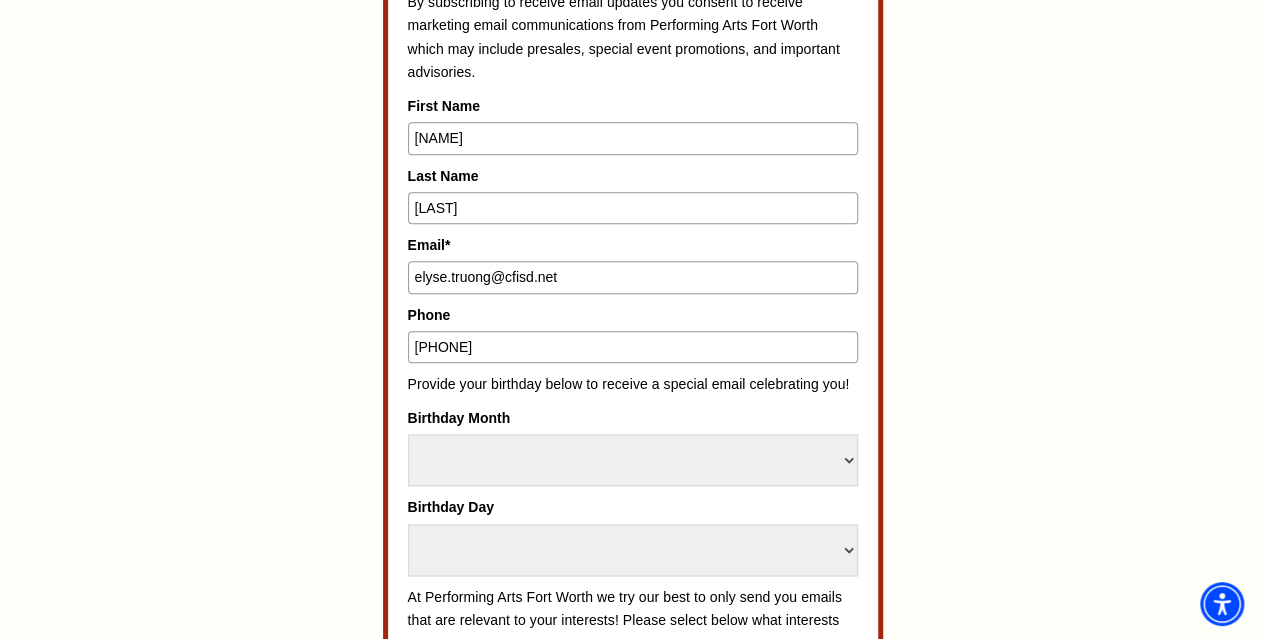 type on "[PHONE]" 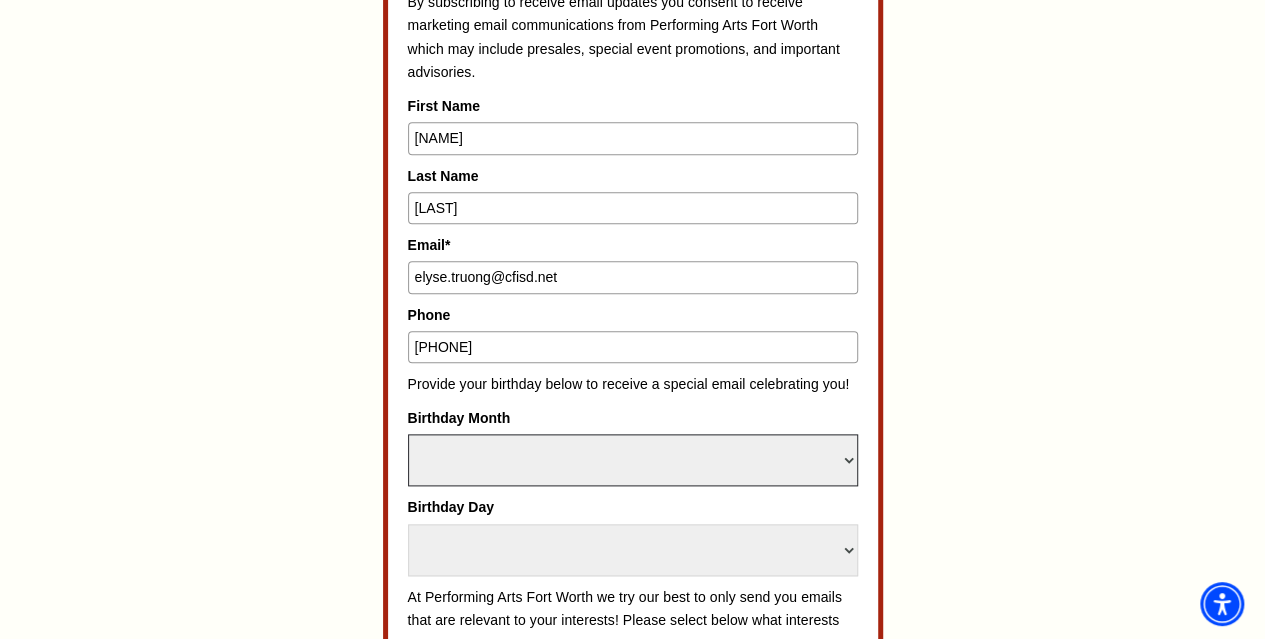 click on "Select Month
January
February
March
April
May
June
July
August
September
October
November
December" at bounding box center [633, 460] 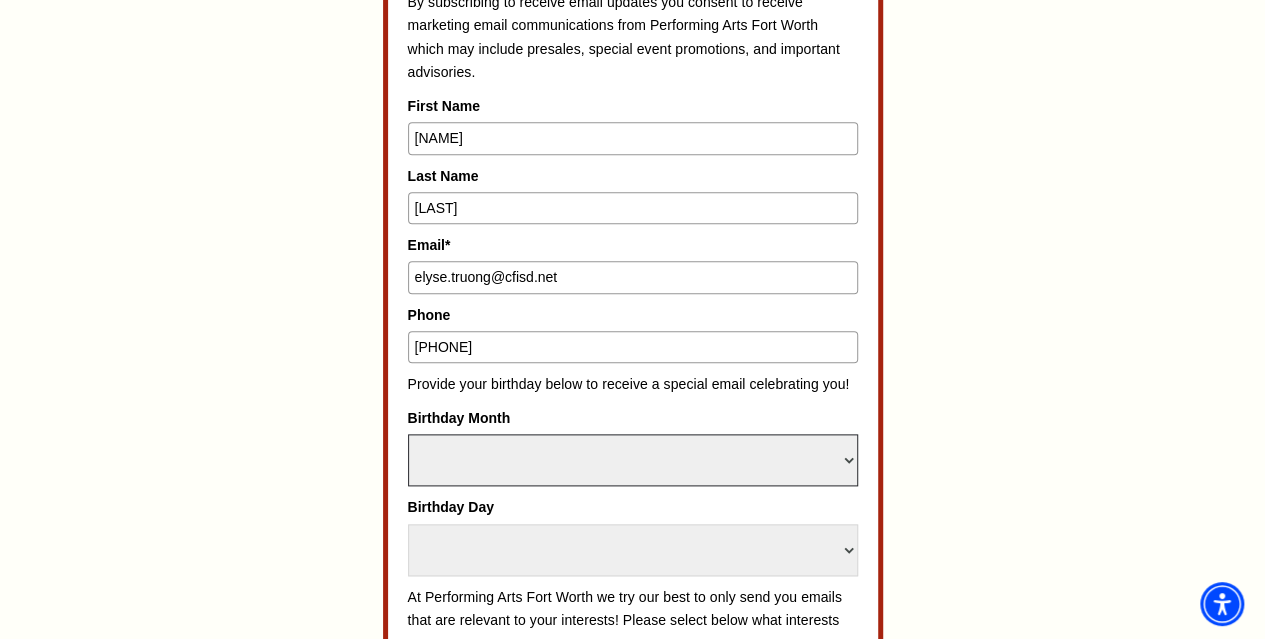select on "December" 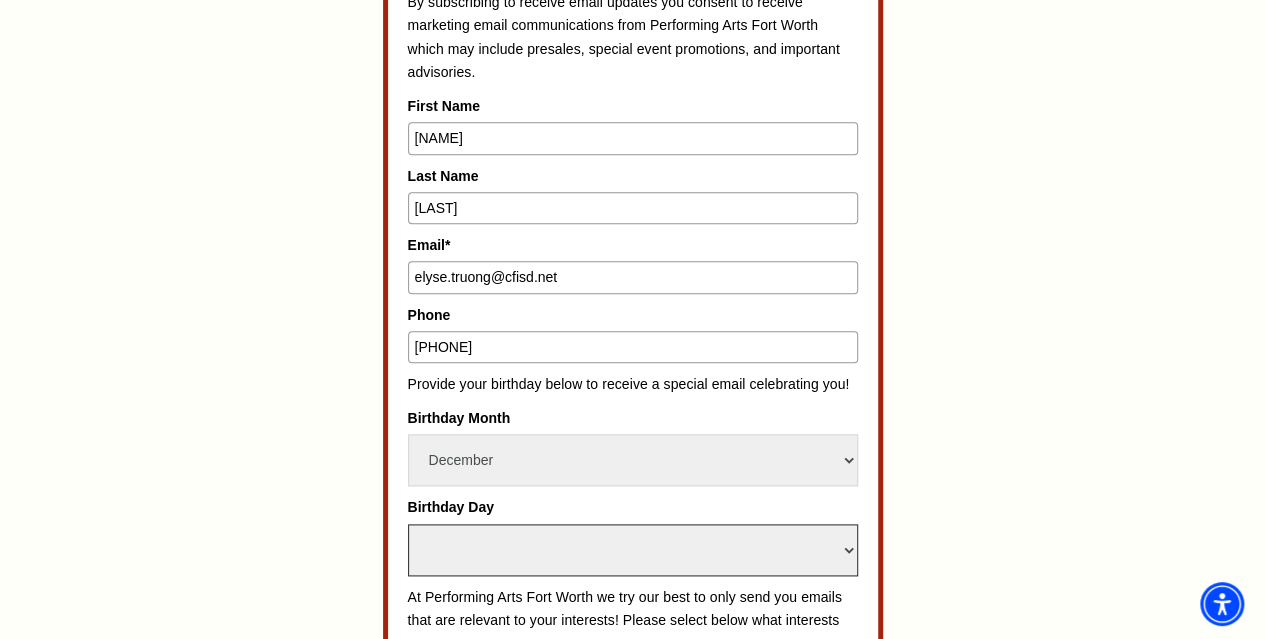 click on "Select Day
1
2
3
4
5
6
7
8
9
10
11
12
13
14
15
16
17
18
19
20
21
22
23
24
25
26
27
28
29
30
31" at bounding box center [633, 550] 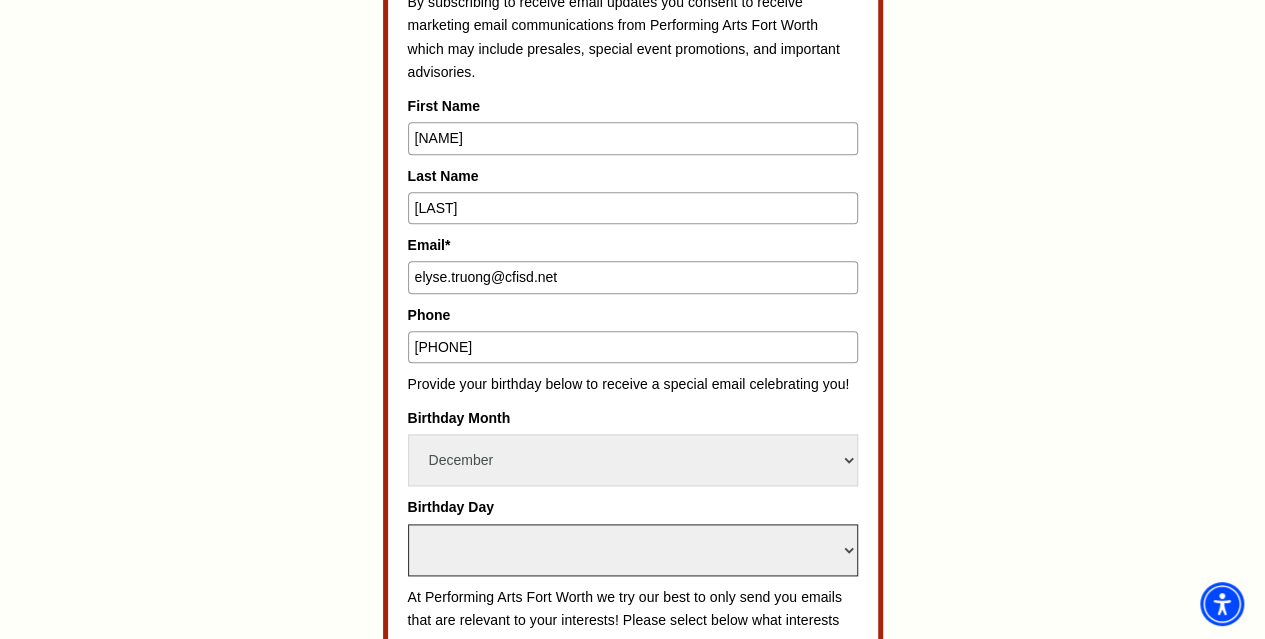 select on "13" 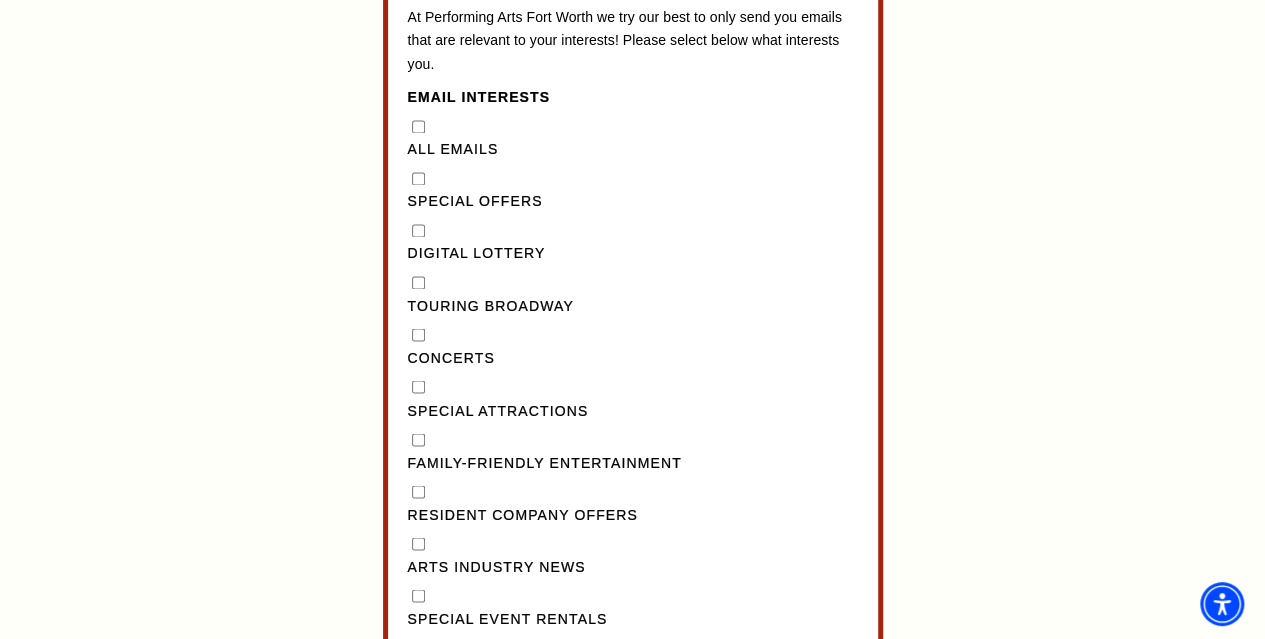 scroll, scrollTop: 1603, scrollLeft: 0, axis: vertical 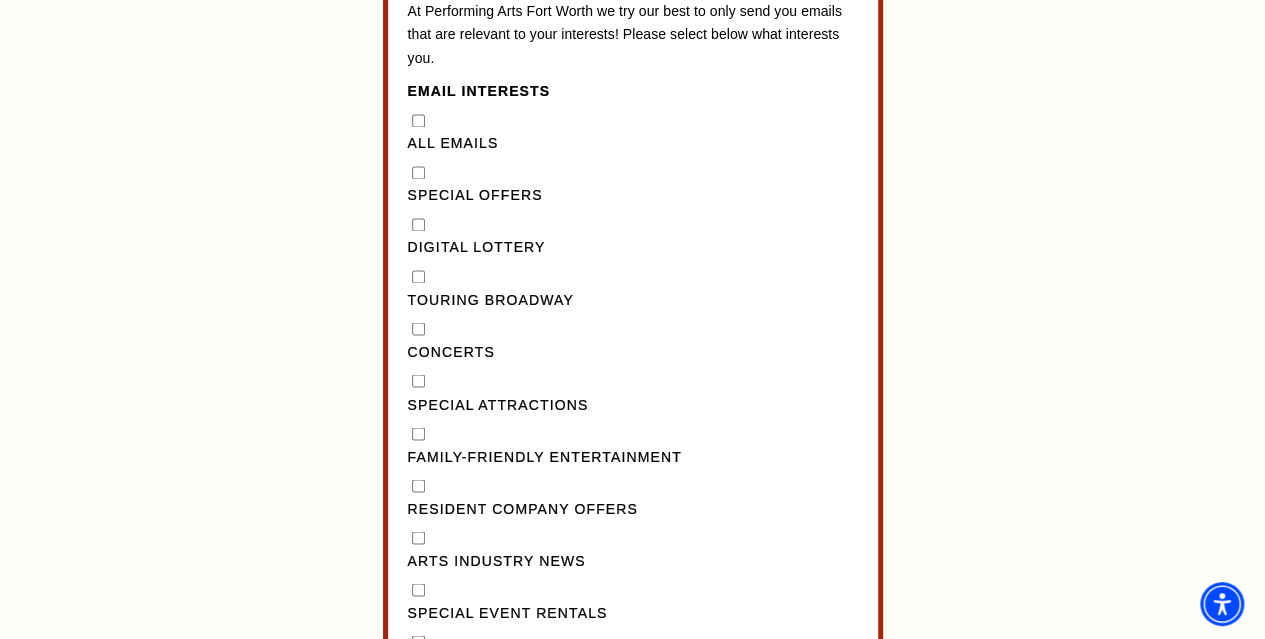 click on "Touring Broadway" at bounding box center (418, 276) 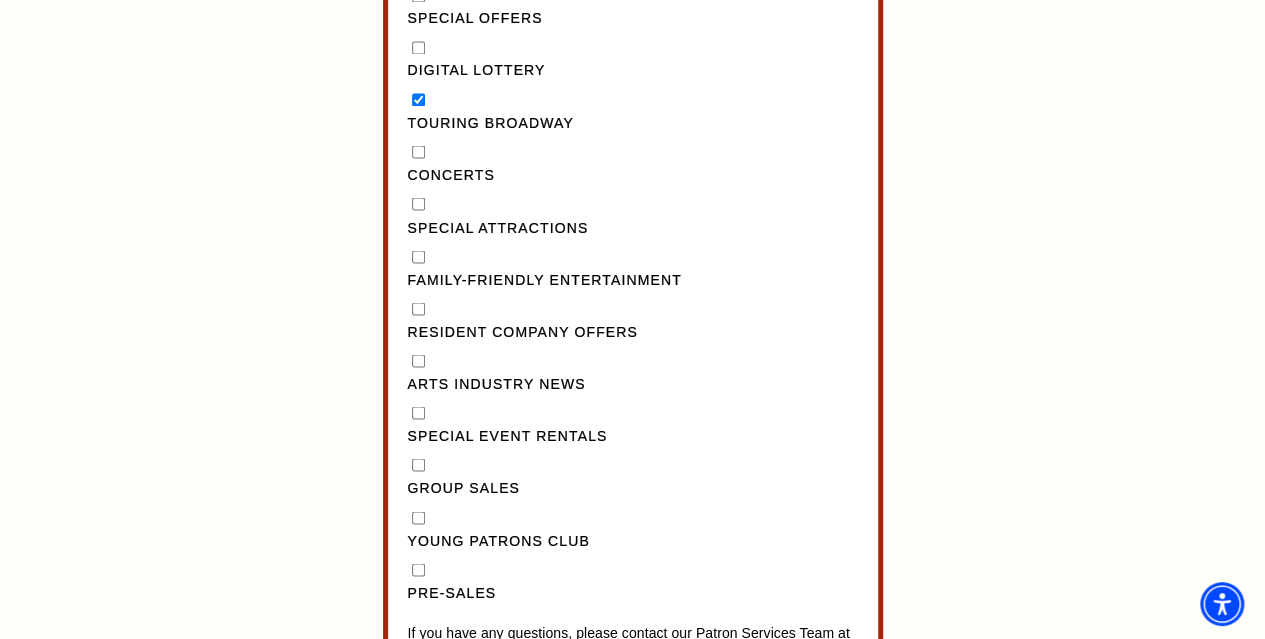 scroll, scrollTop: 1823, scrollLeft: 0, axis: vertical 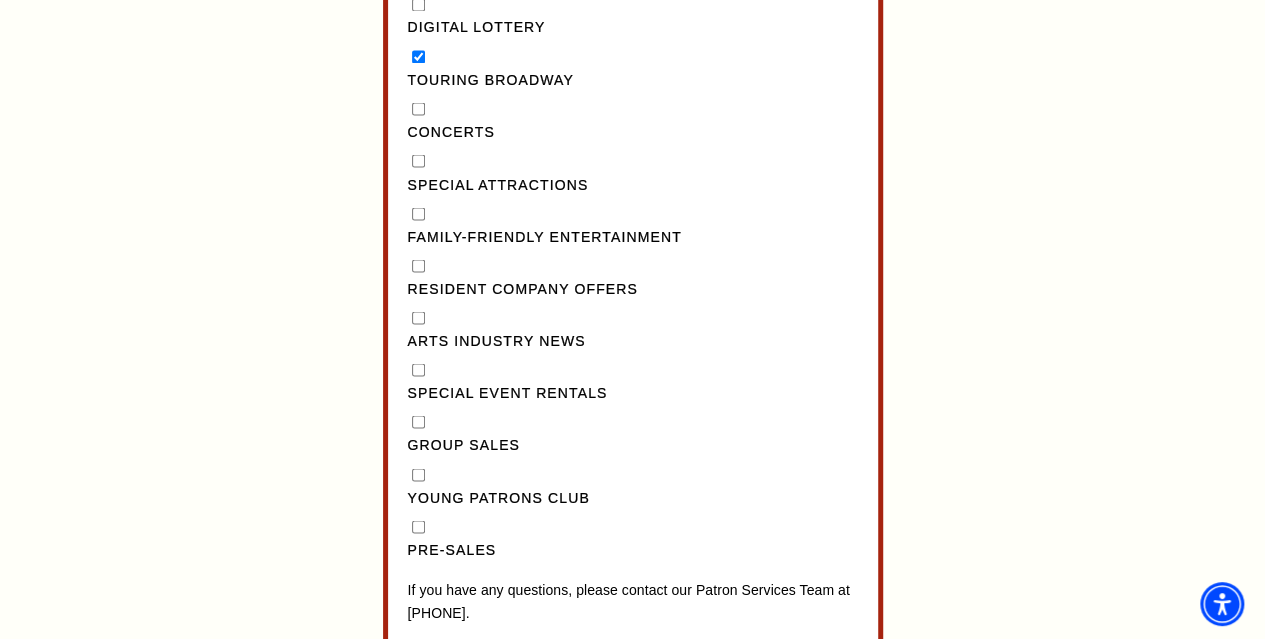 click on "Pre-Sales" at bounding box center (633, 538) 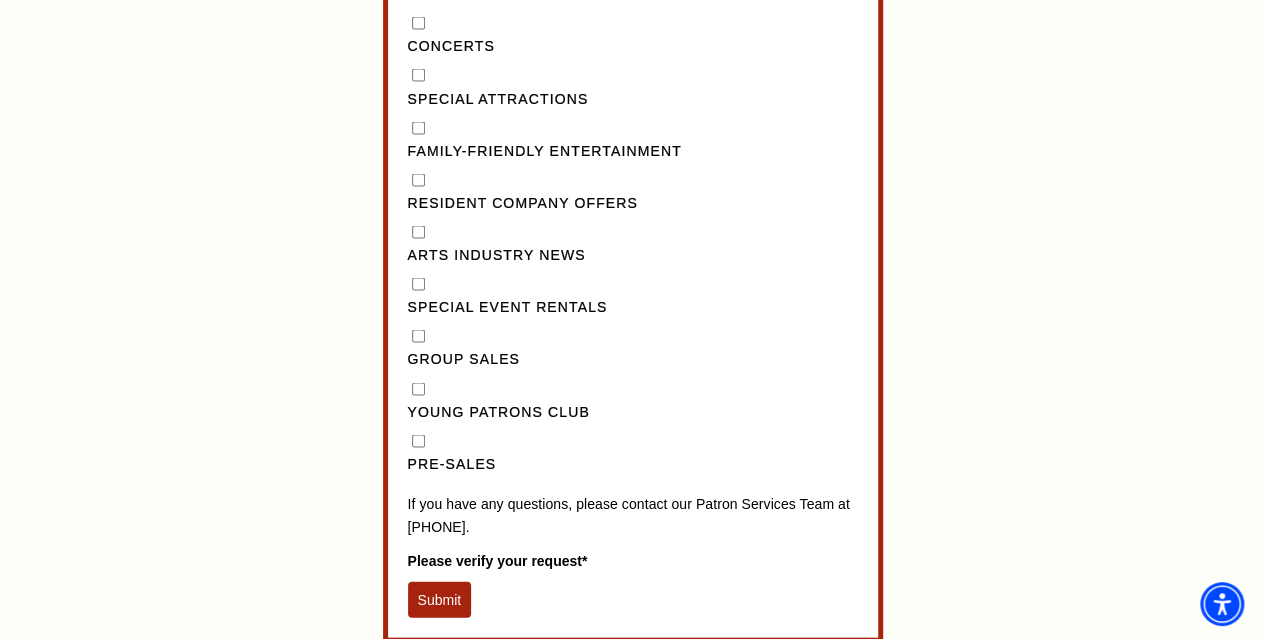 scroll, scrollTop: 1911, scrollLeft: 0, axis: vertical 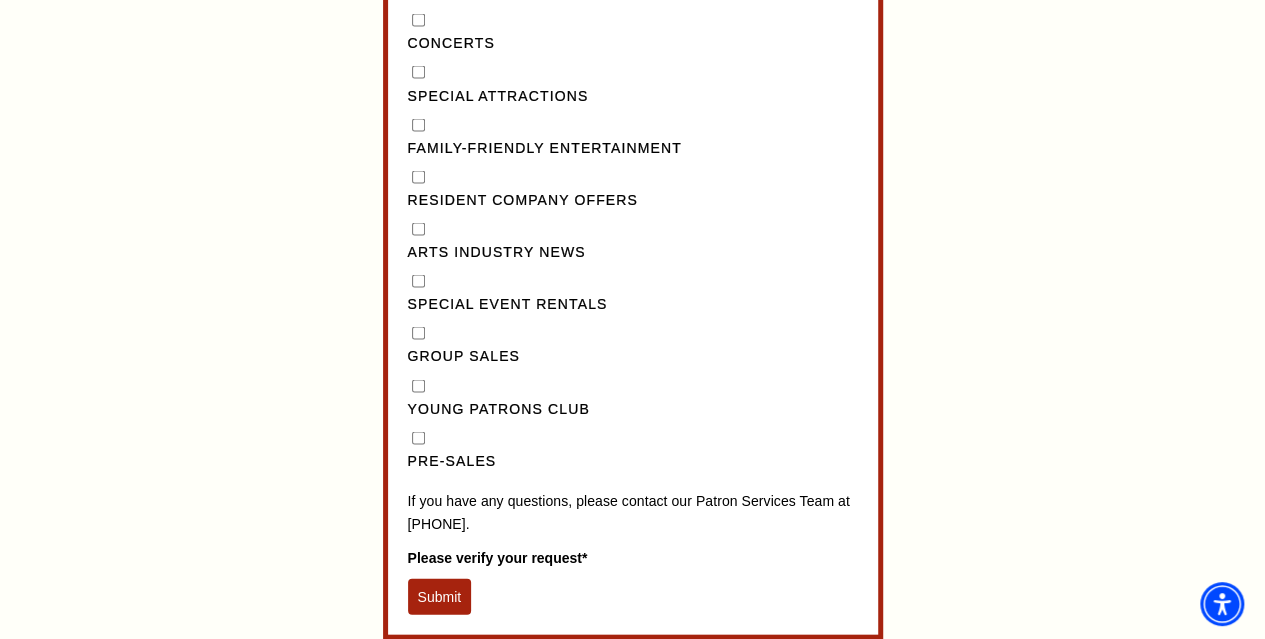 click on "Pre-Sales" at bounding box center [418, 438] 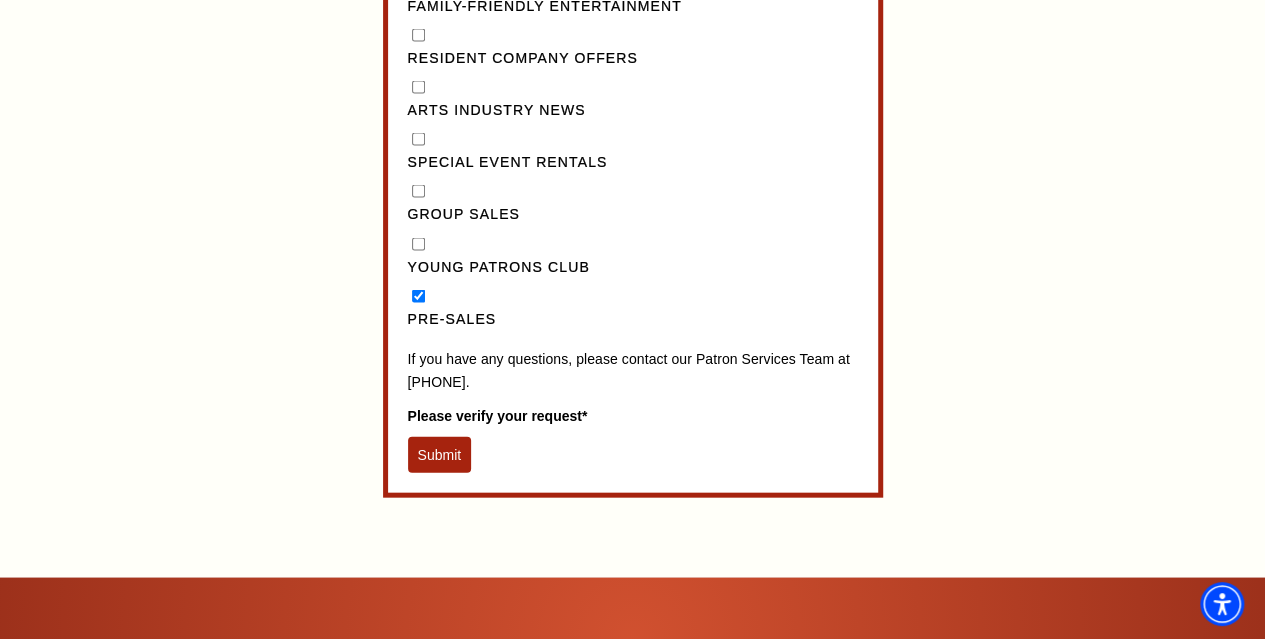 scroll, scrollTop: 2069, scrollLeft: 0, axis: vertical 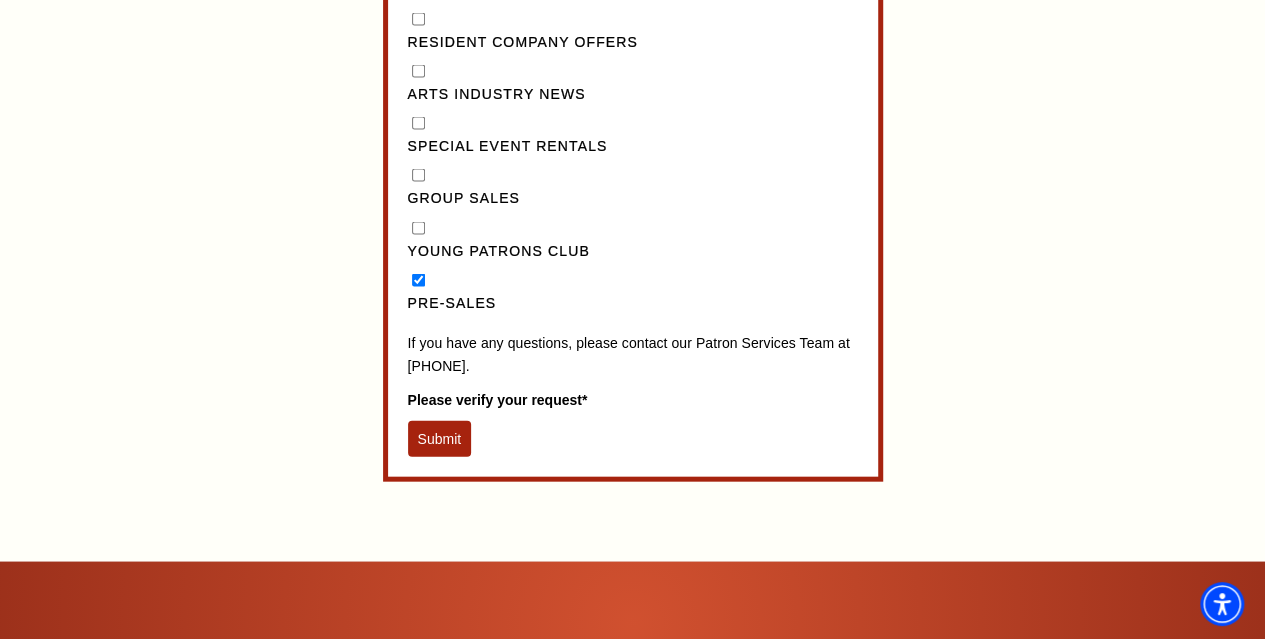 click on "Submit" at bounding box center (440, 439) 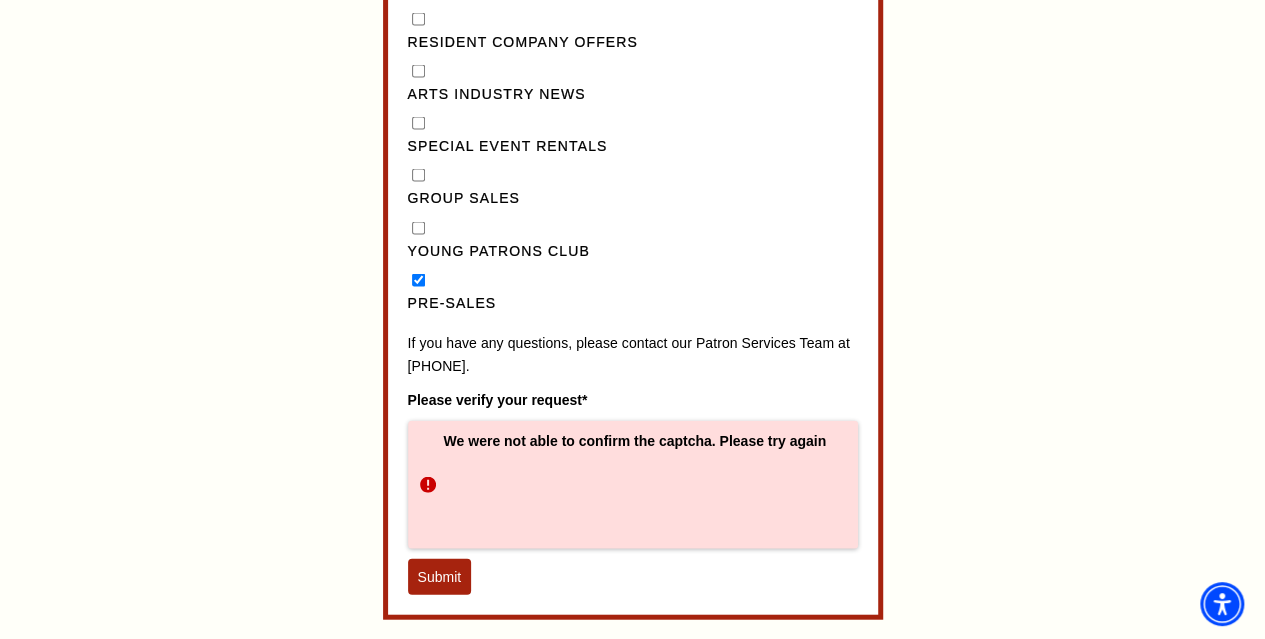 click on "Submit" at bounding box center (440, 577) 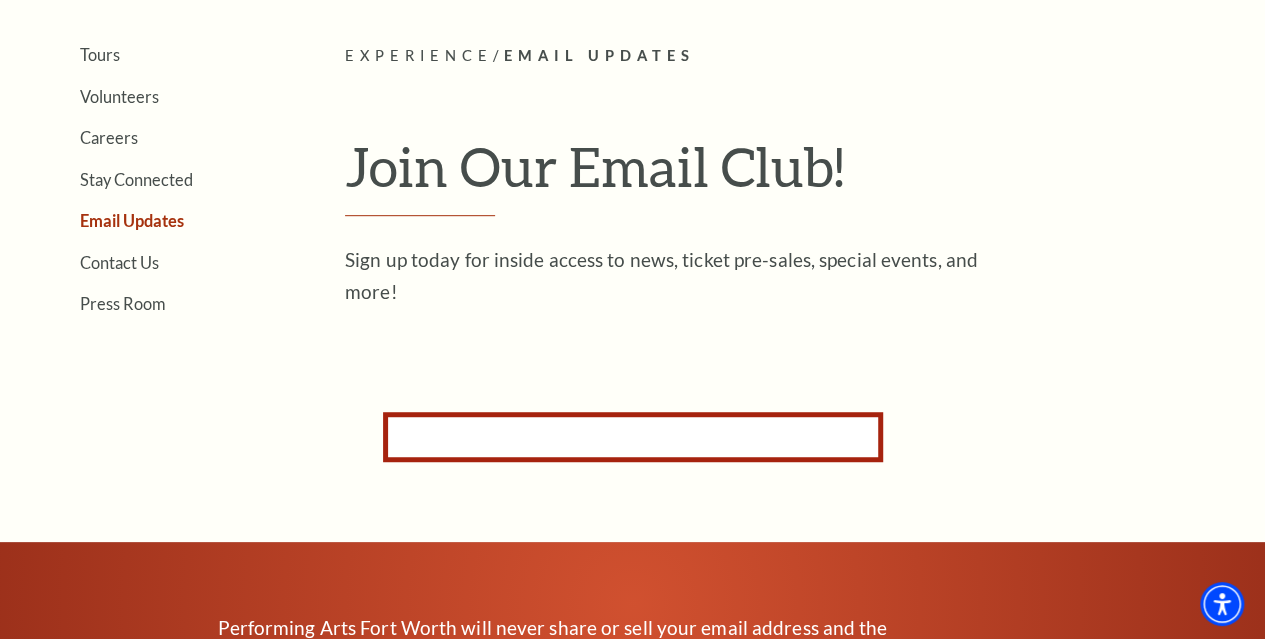 scroll, scrollTop: 457, scrollLeft: 0, axis: vertical 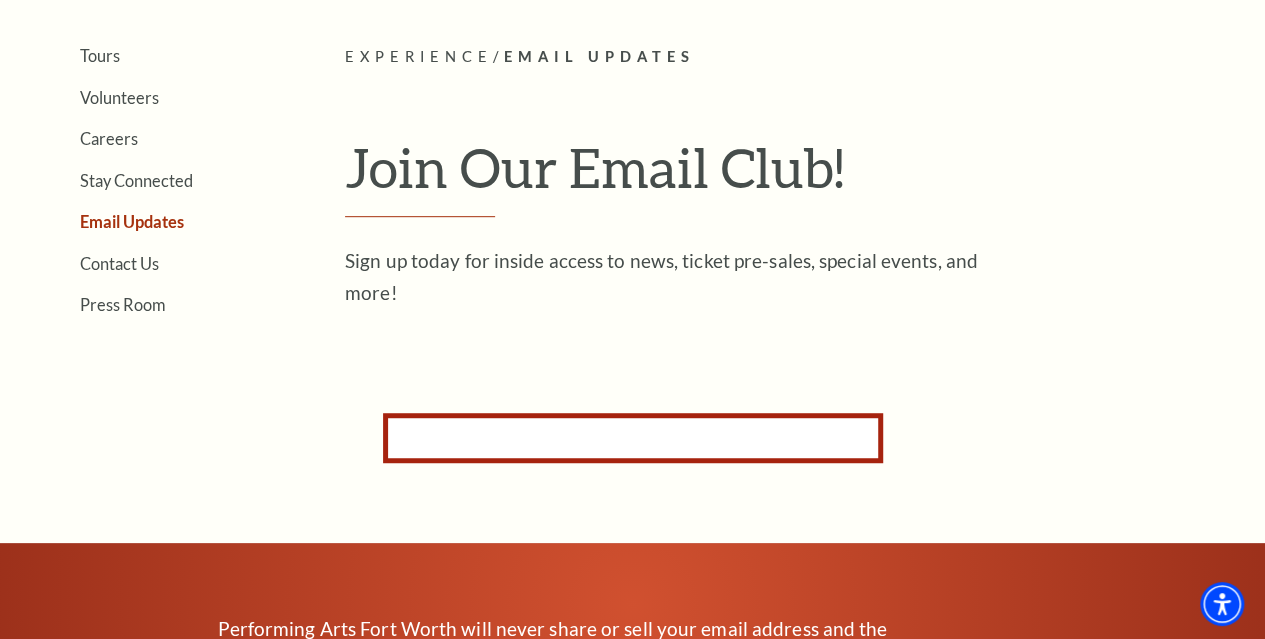 click on "Subscribe for Email Updates
By subscribing to receive email updates you consent to receive marketing email communications from Performing Arts Fort Worth which may include presales, special event promotions, and important advisories.
First Name
Elyse
Last Name
Truong
Email*
elyse.truong@cfisd.net
Phone
2817460036
Provide your birthday below to receive a special email celebrating you!
Birthday Month
Select Month
January
February
March
April
May
June
July
August
September
October
November
December
Birthday Day
Select Day
1
2
3
4
5
6
7
8
9
10
11
12
13
14
15
16
17
18
19
20
21
22
23
24
25
26
27
28
29
30
31
At Performing Arts Fort Worth we try our best to only send you emails that are relevant to your interests! Please select below what interests you.
Email Interests
All Emails
Special Offers" at bounding box center (633, 438) 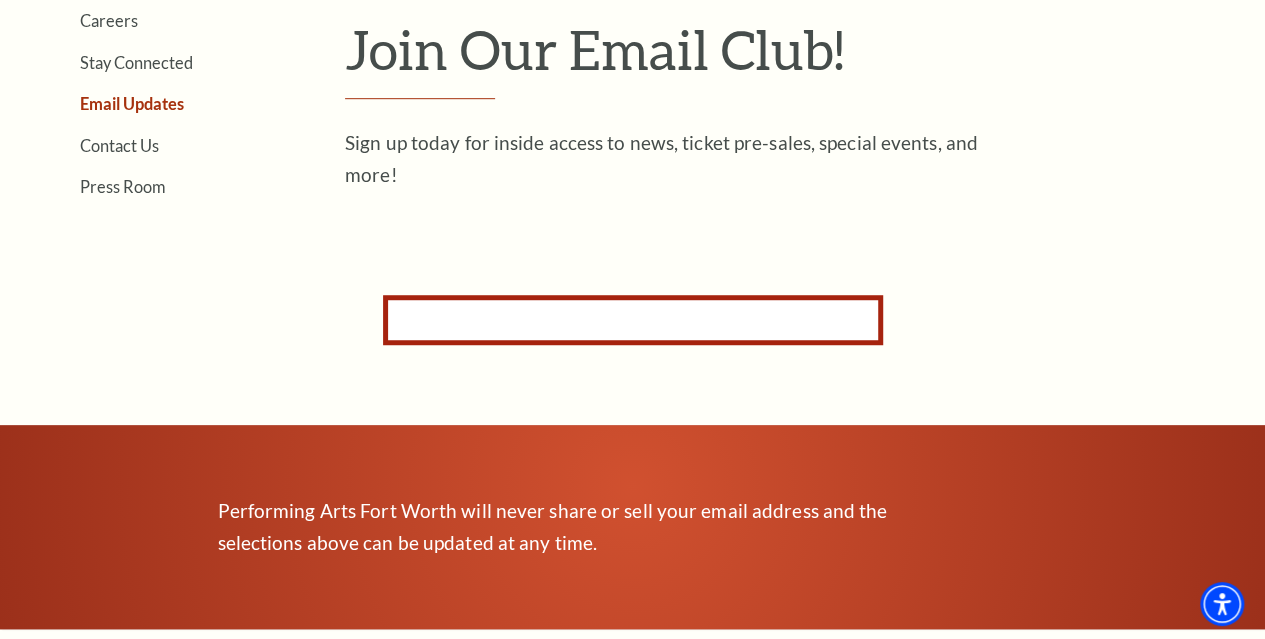 scroll, scrollTop: 574, scrollLeft: 0, axis: vertical 